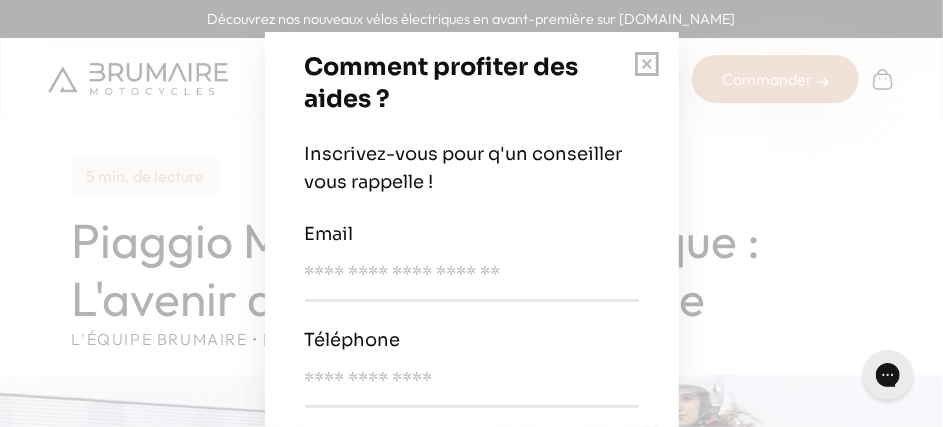 scroll, scrollTop: 0, scrollLeft: 0, axis: both 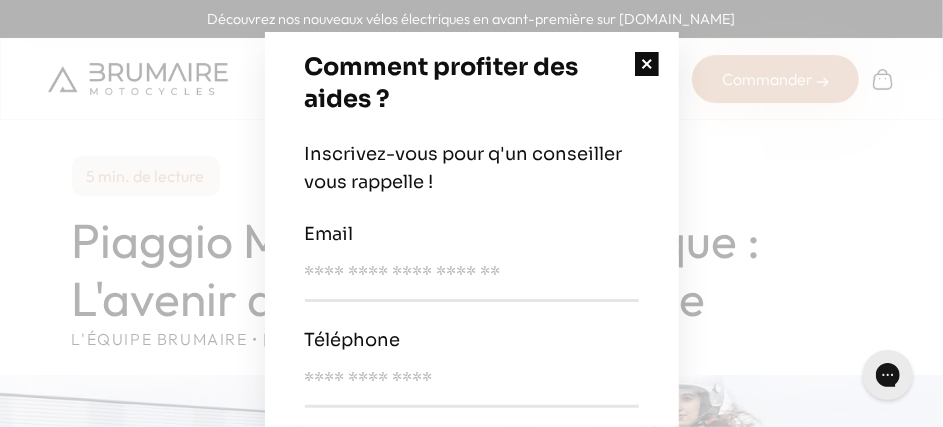 click at bounding box center (647, 64) 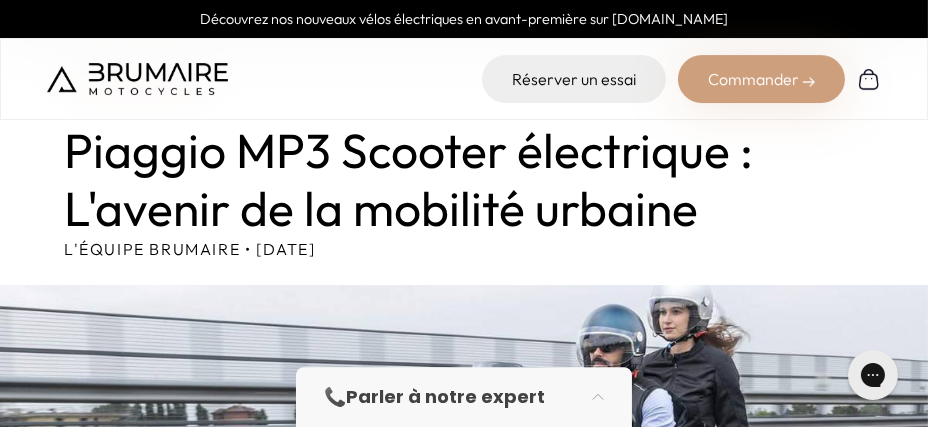 scroll, scrollTop: 65, scrollLeft: 0, axis: vertical 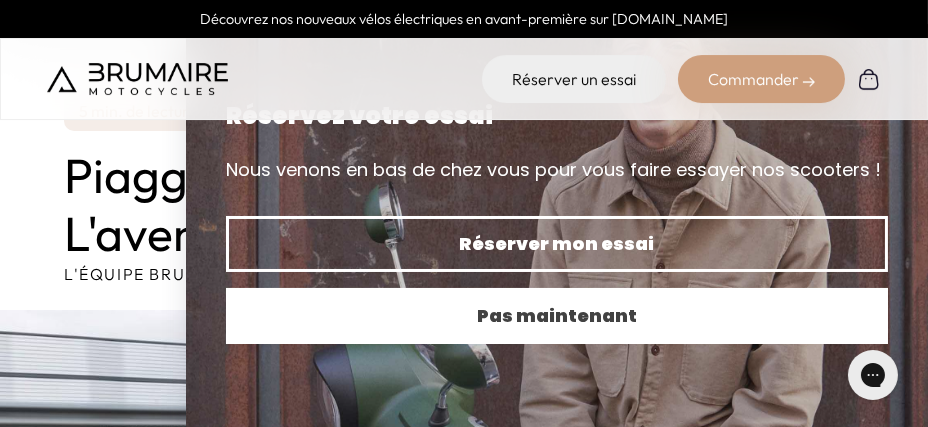 click on "Pas maintenant" at bounding box center [557, 316] 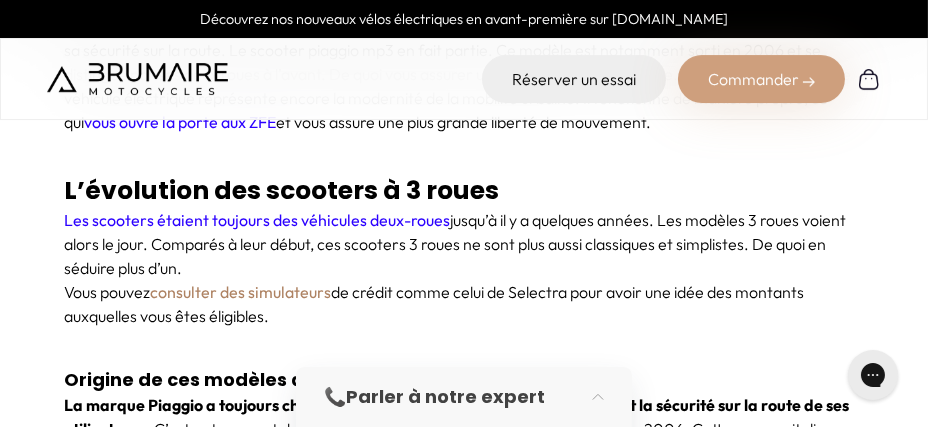 scroll, scrollTop: 1048, scrollLeft: 0, axis: vertical 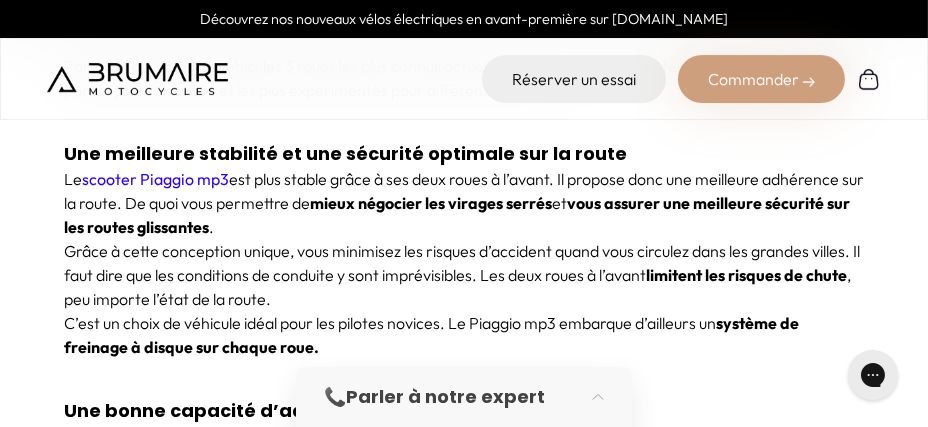 click on "Scooter Électrique Piaggio MP3 : Pourquoi Choisir un Scooter à Trois Roues en 2024 ?
Le scooter électrique 3 roues est la nouvelle révolution de la mobilité électrique. Elle est connue pour sa stabilité et sa sécurité sur la route. Le scooter piaggio mp3 en fait partie. Ce modèle est notamment sorti en 2006 et se distingue par ses deux roues à l’avant. De quoi vous assurer une tenue de route optimale. Des années plus tard, ce véhicule électrique représente encore la modernité de la mobilité urbaine. Il fonctionne de manière propre, ce qui  vous ouvre la porte aux ZFE  et vous assure une plus grande liberté de mouvement.
L’évolution des scooters à 3 roues
Les scooters étaient toujours des véhicules deux-roues
Vous pouvez  consulter des simulateurs  de crédit comme celui de Selectra pour avoir une idée des montants auxquelles vous êtes éligibles." at bounding box center (464, 998) 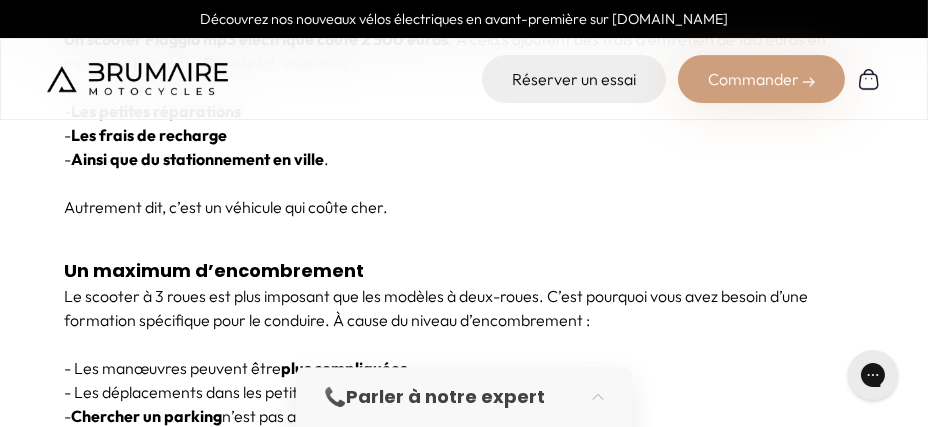 scroll, scrollTop: 3844, scrollLeft: 0, axis: vertical 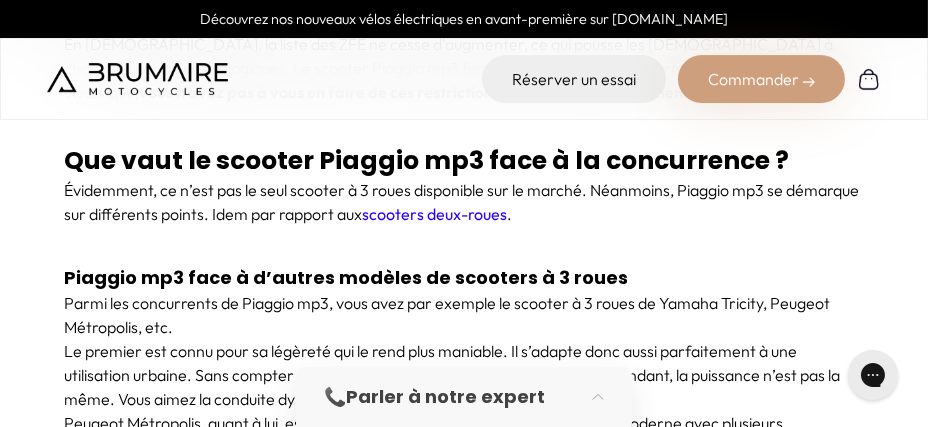click on "scooters deux-roues" at bounding box center (434, 214) 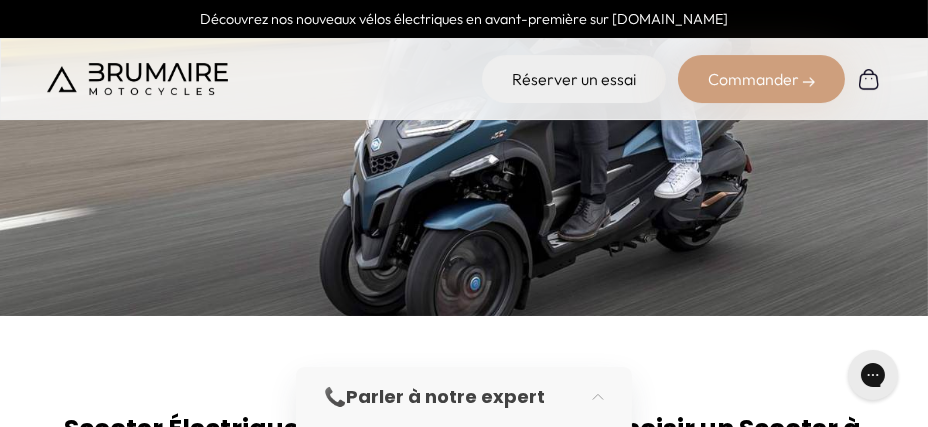 scroll, scrollTop: 761, scrollLeft: 0, axis: vertical 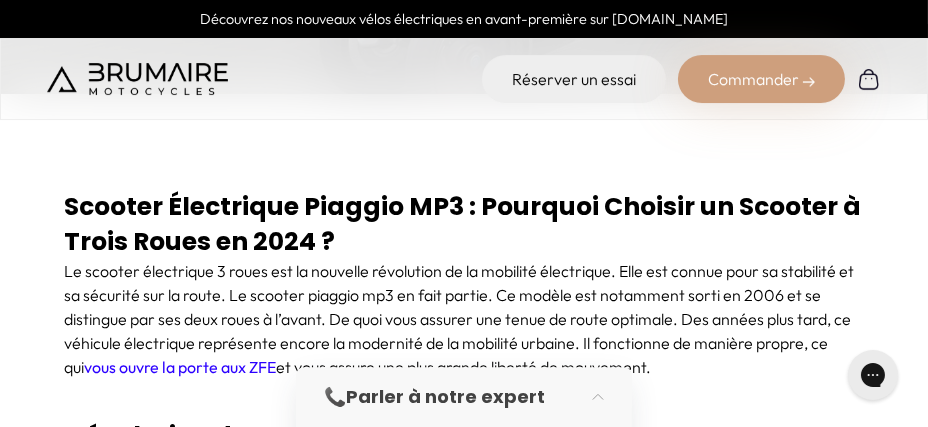 click on "Commander" at bounding box center [761, 79] 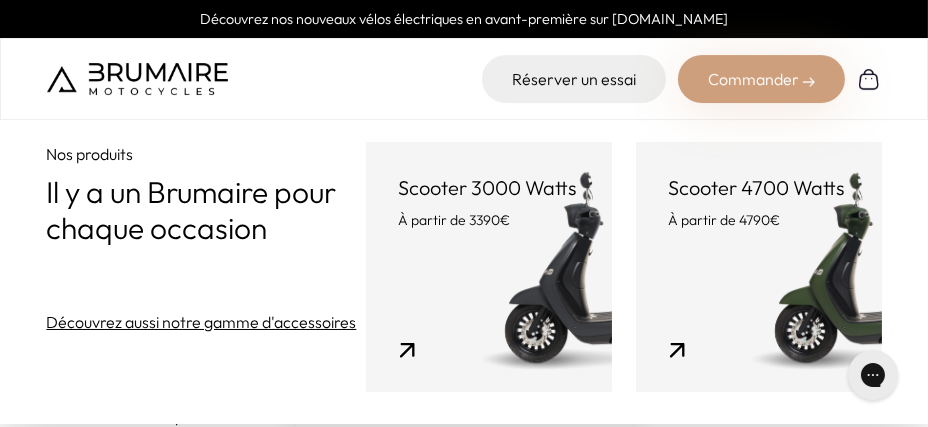 scroll, scrollTop: 1283, scrollLeft: 0, axis: vertical 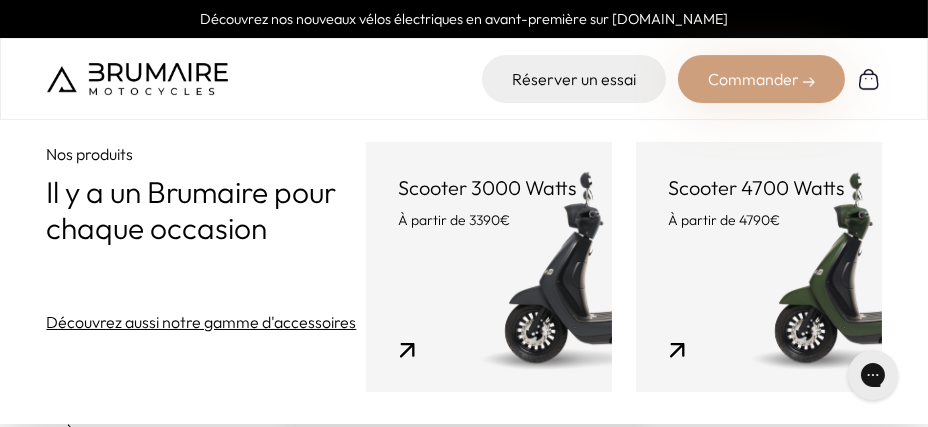click on "Scooter 4700 Watts
À partir de 4790€" at bounding box center (759, 267) 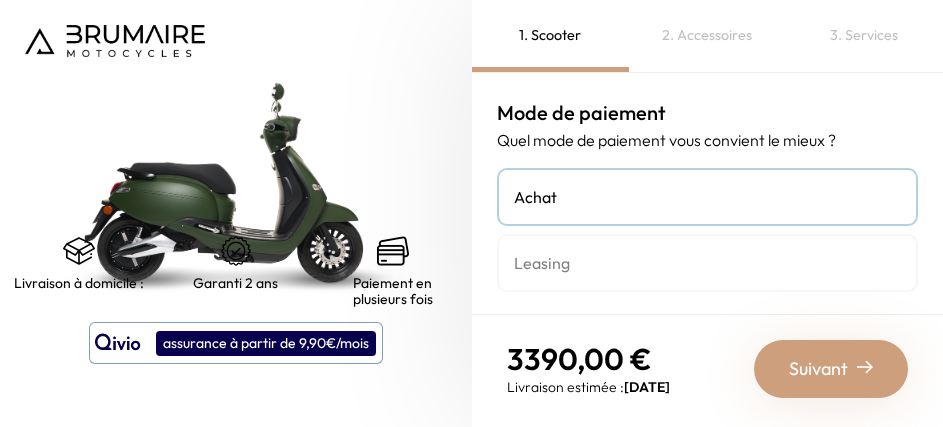 scroll, scrollTop: 0, scrollLeft: 0, axis: both 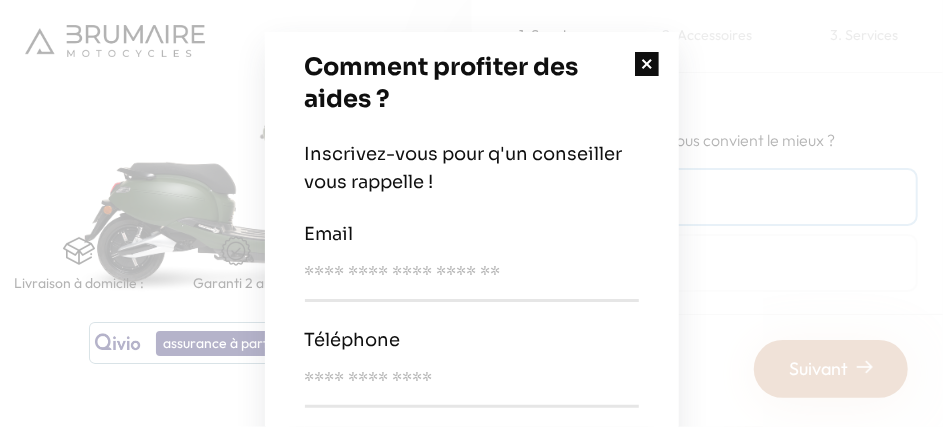 click at bounding box center [647, 64] 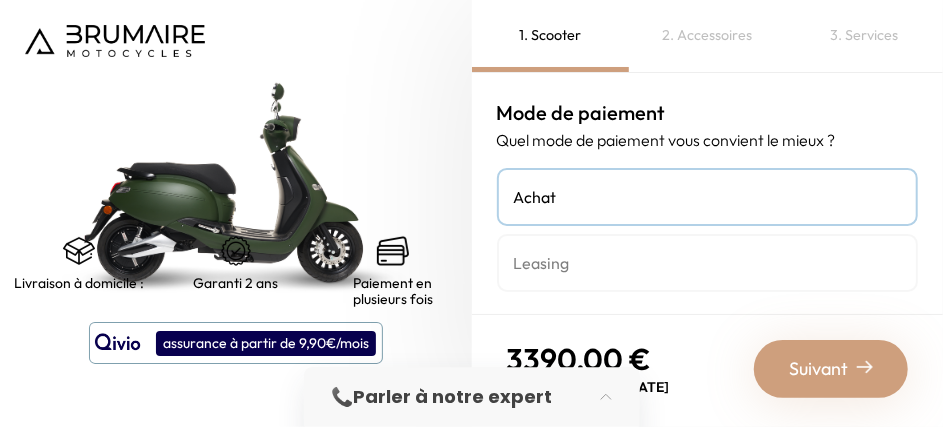 click on "Suivant" at bounding box center [818, 369] 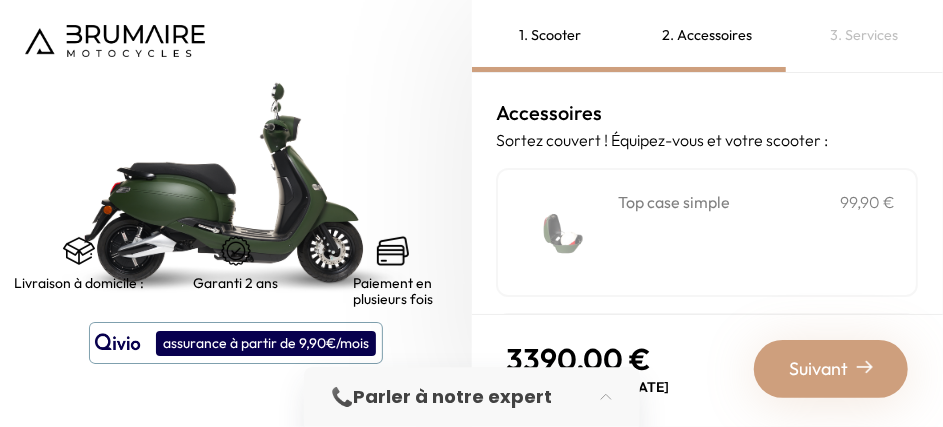 scroll, scrollTop: 0, scrollLeft: 0, axis: both 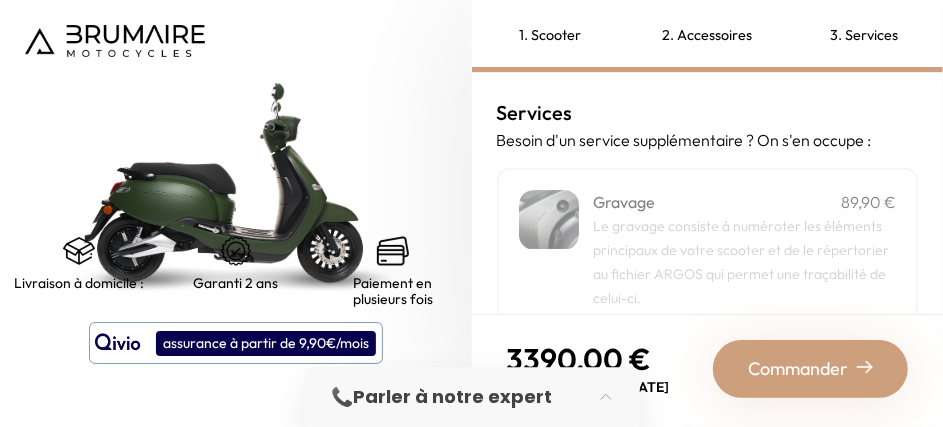 click on "Commander" at bounding box center [810, 369] 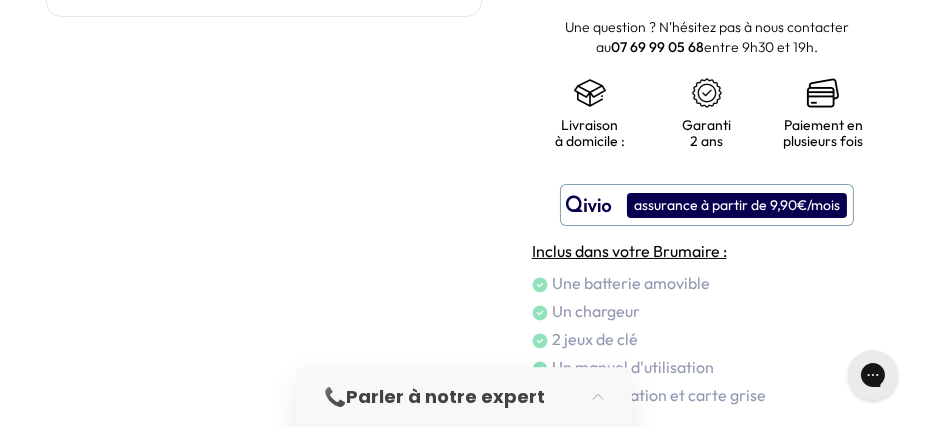 scroll, scrollTop: 505, scrollLeft: 0, axis: vertical 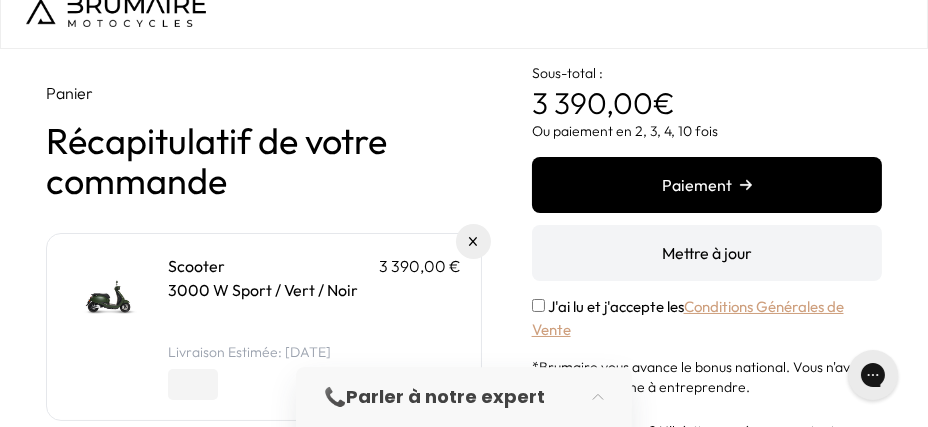 click on "Scooter" at bounding box center (196, 266) 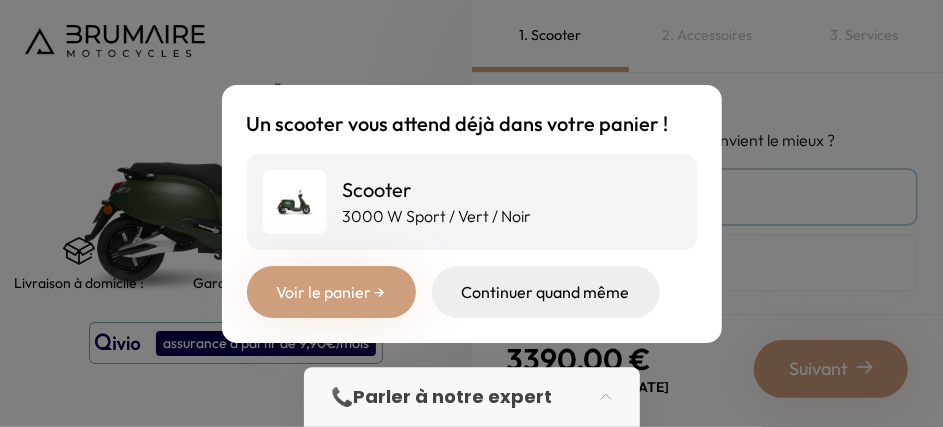 scroll, scrollTop: 0, scrollLeft: 0, axis: both 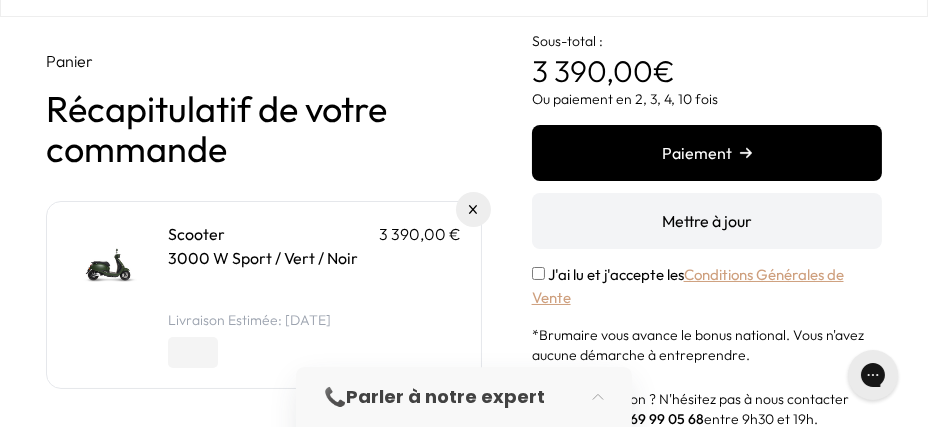 drag, startPoint x: 427, startPoint y: 233, endPoint x: 391, endPoint y: 233, distance: 36 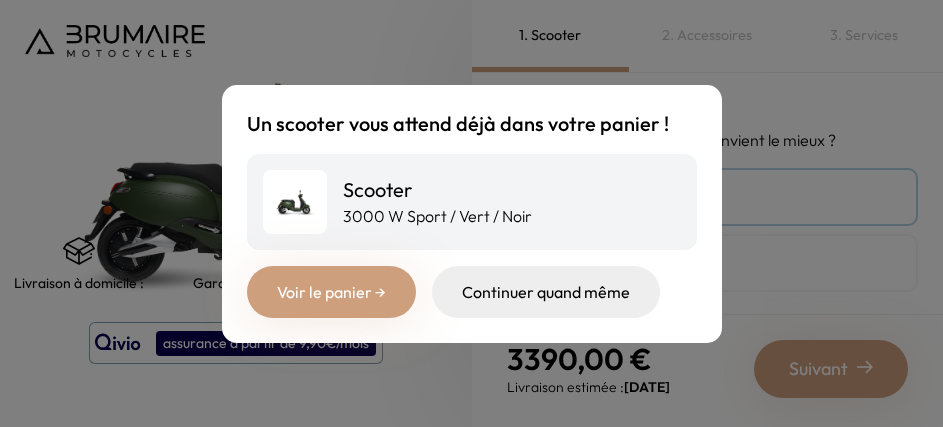 scroll, scrollTop: 0, scrollLeft: 0, axis: both 